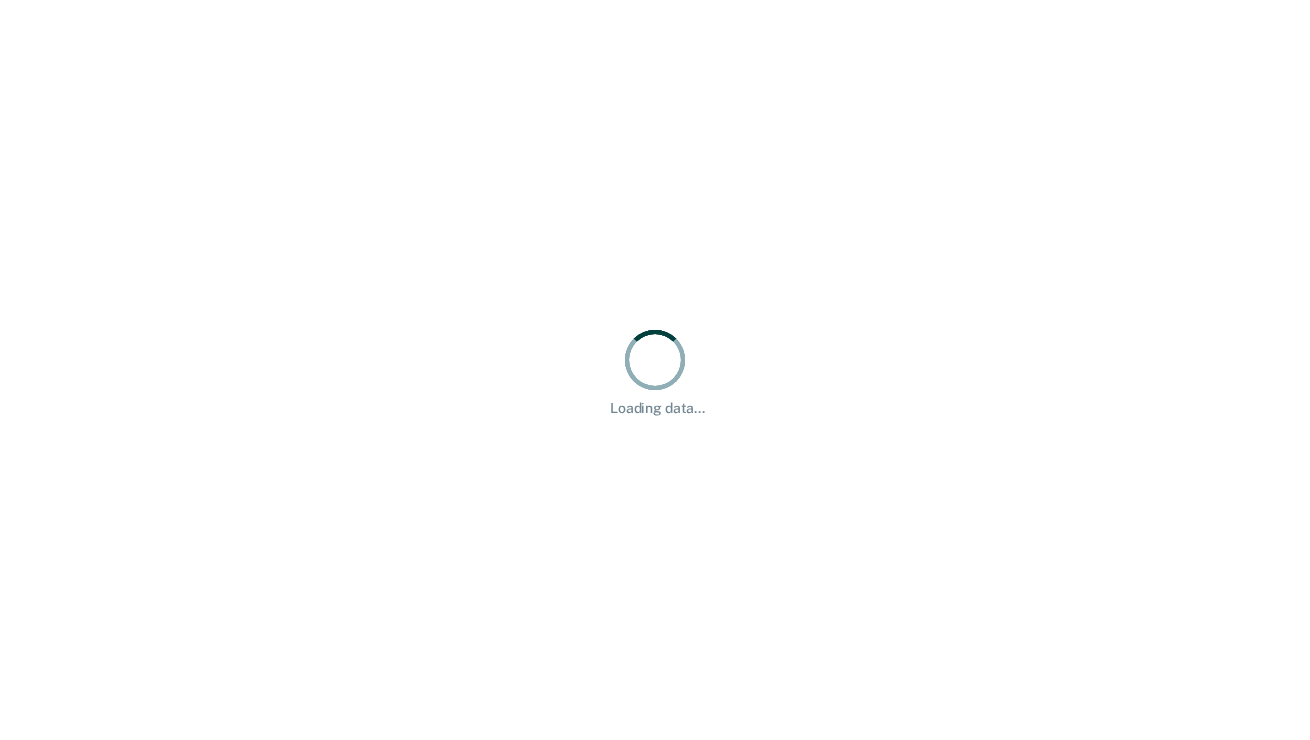 scroll, scrollTop: 0, scrollLeft: 0, axis: both 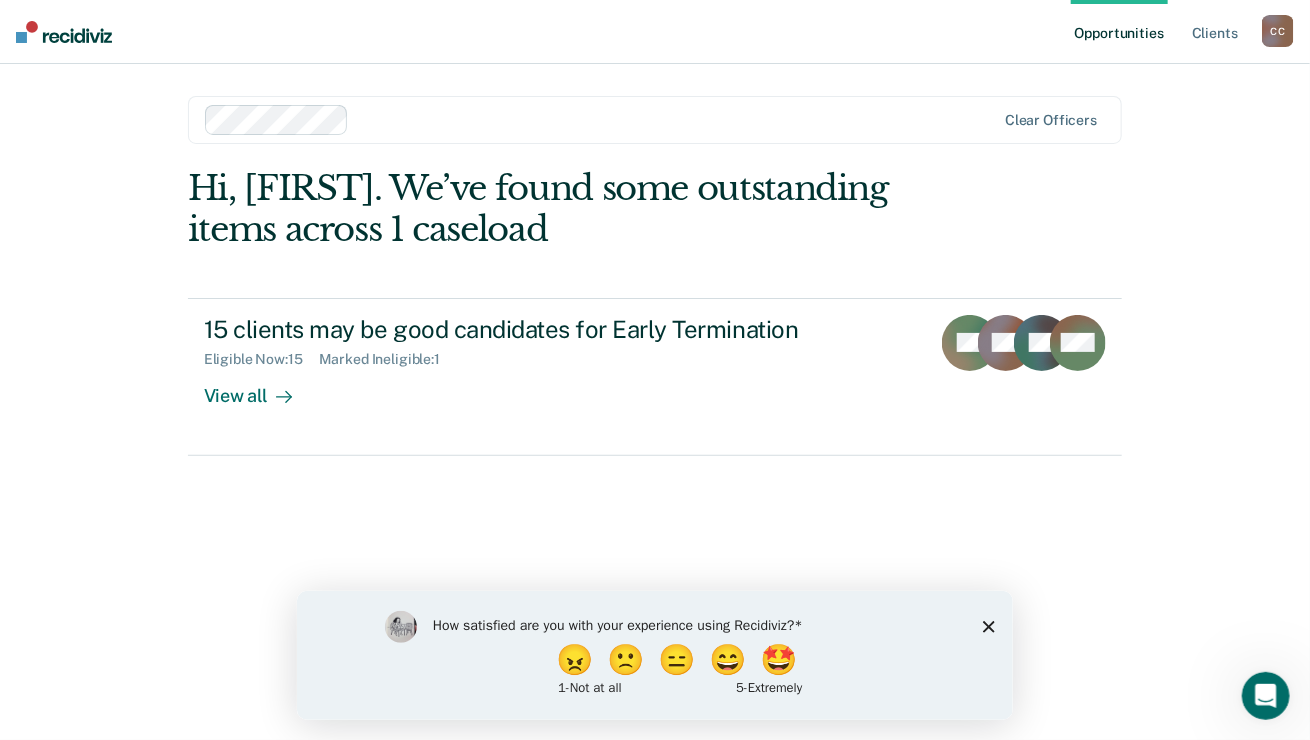 click on "Opportunities Client s [LAST], [FIRST] C C Profile How it works Log Out Clear officers Hi, [FIRST]. We’ve found some outstanding items across 1 caseload 15 clients may be good candidates for Early Termination Eligible Now : 15 Marked Ineligible : 1 View all AC AH CO + 12" at bounding box center [655, 370] 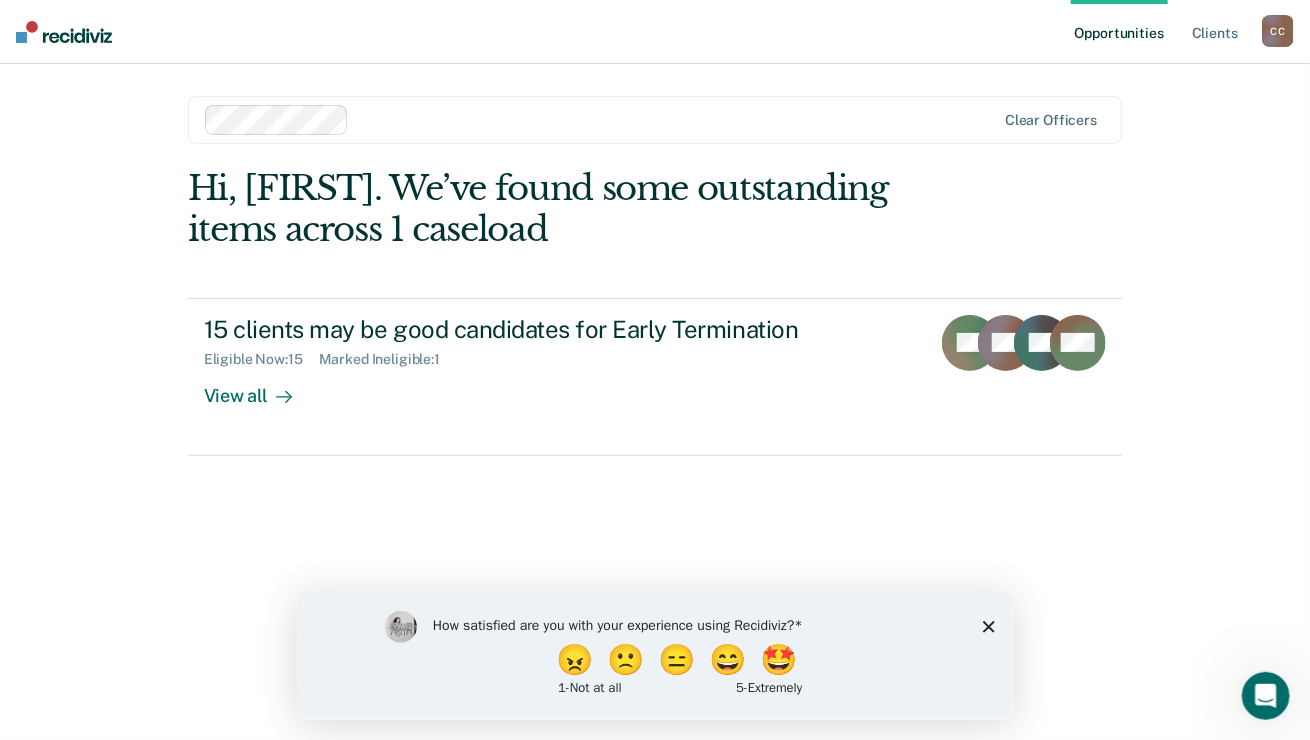 click 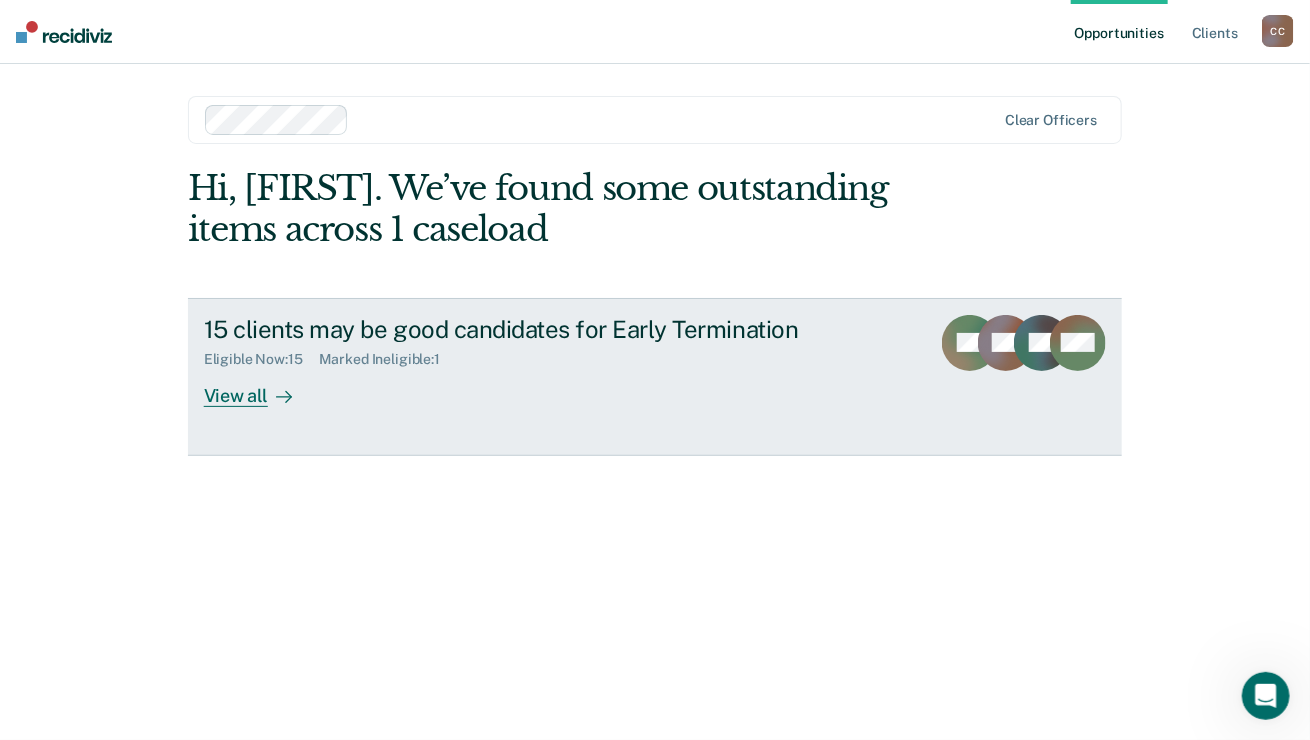 click on "View all" at bounding box center (260, 387) 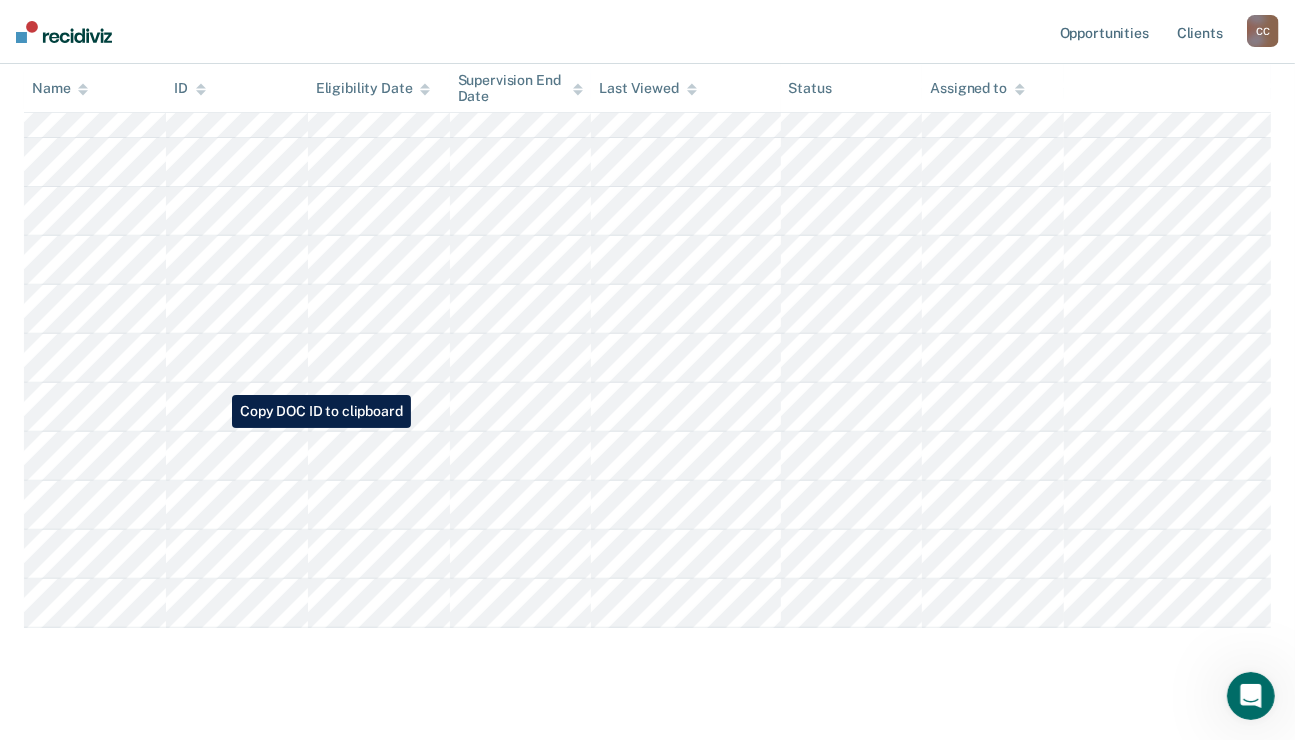 scroll, scrollTop: 600, scrollLeft: 0, axis: vertical 